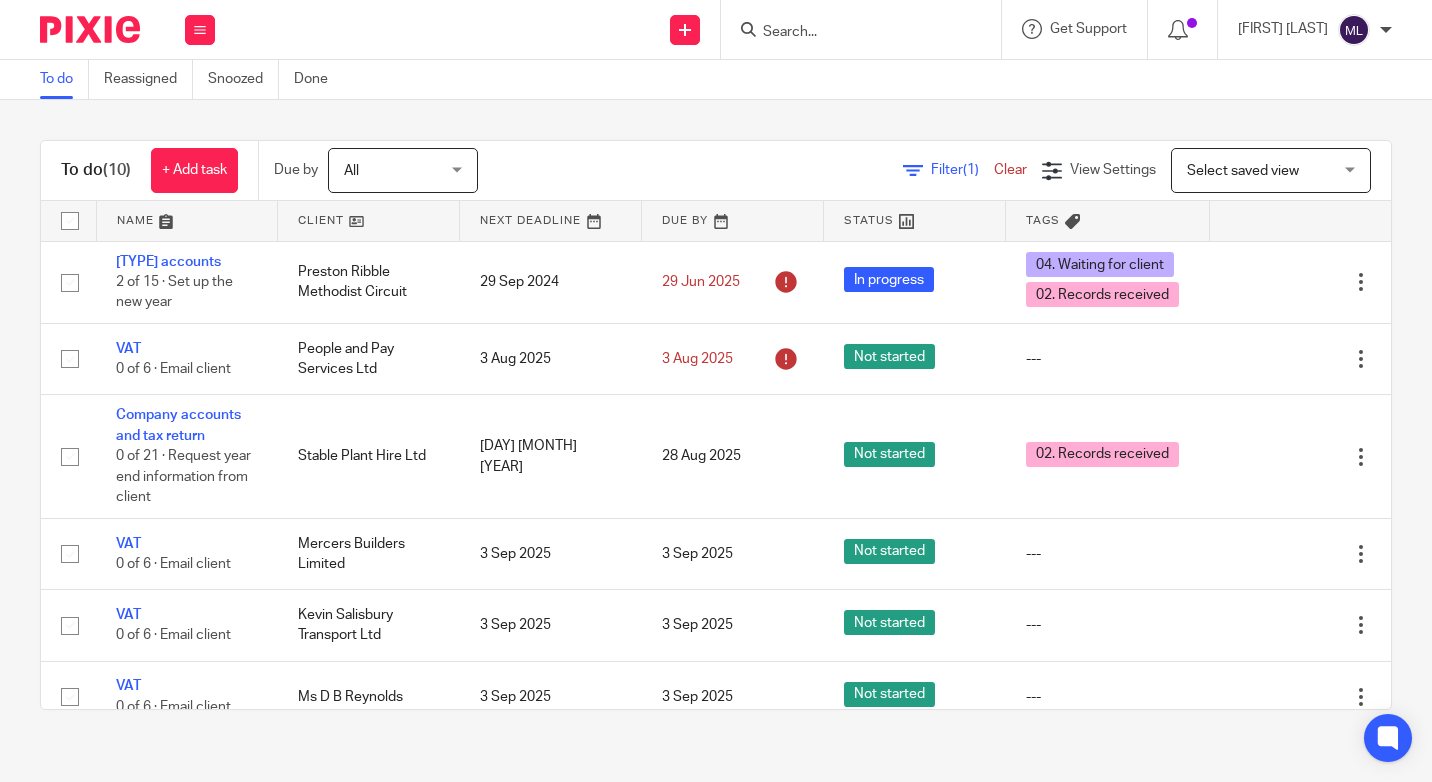 scroll, scrollTop: 0, scrollLeft: 0, axis: both 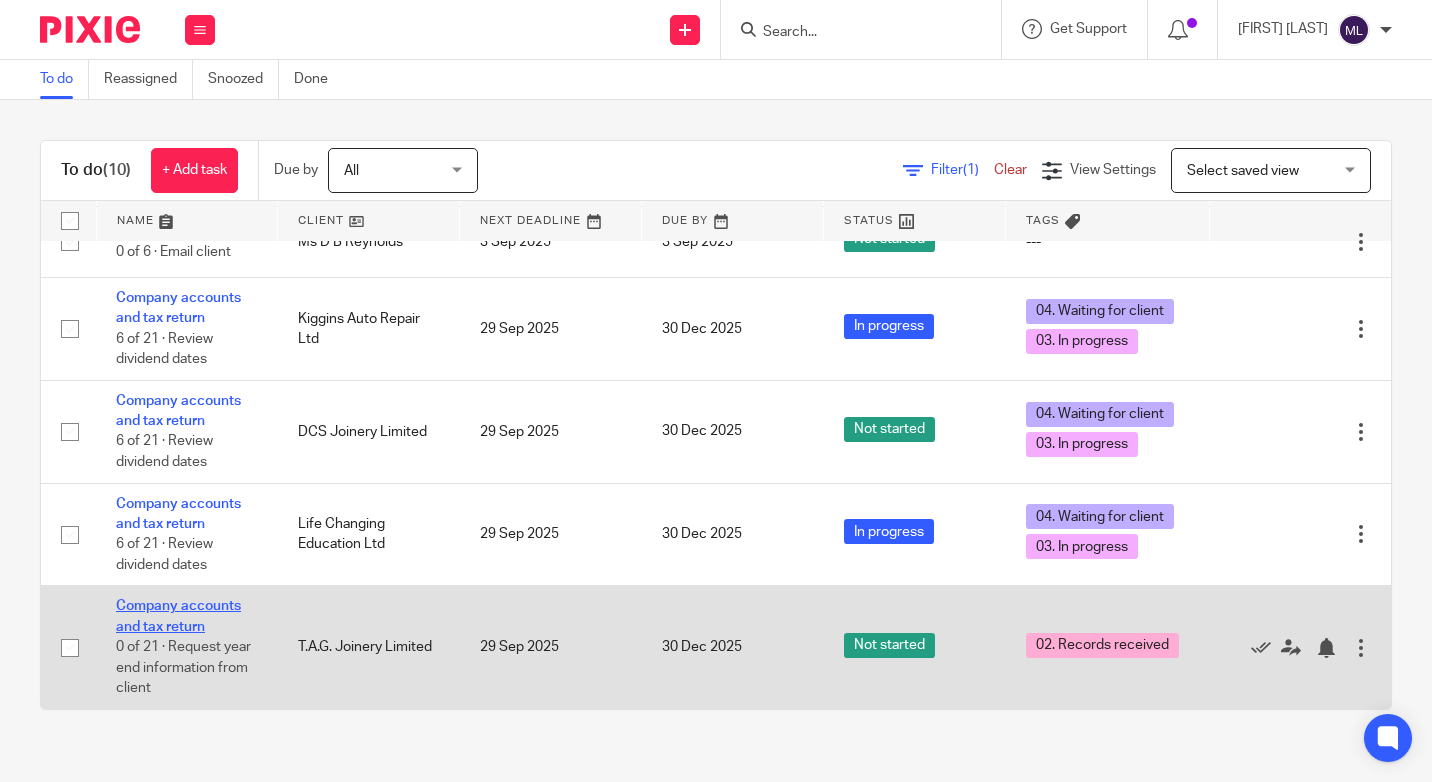 click on "Company accounts and tax return" at bounding box center [178, 616] 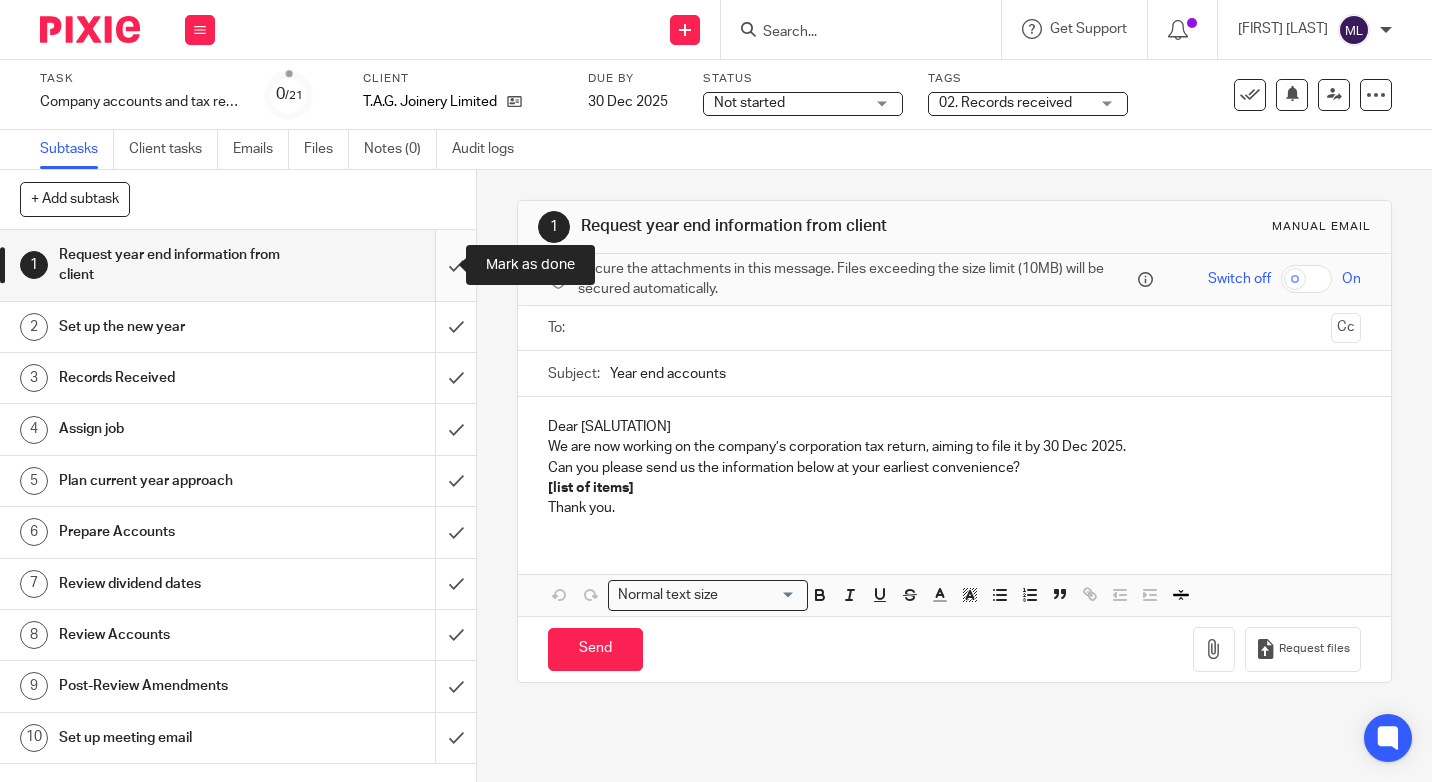 scroll, scrollTop: 0, scrollLeft: 0, axis: both 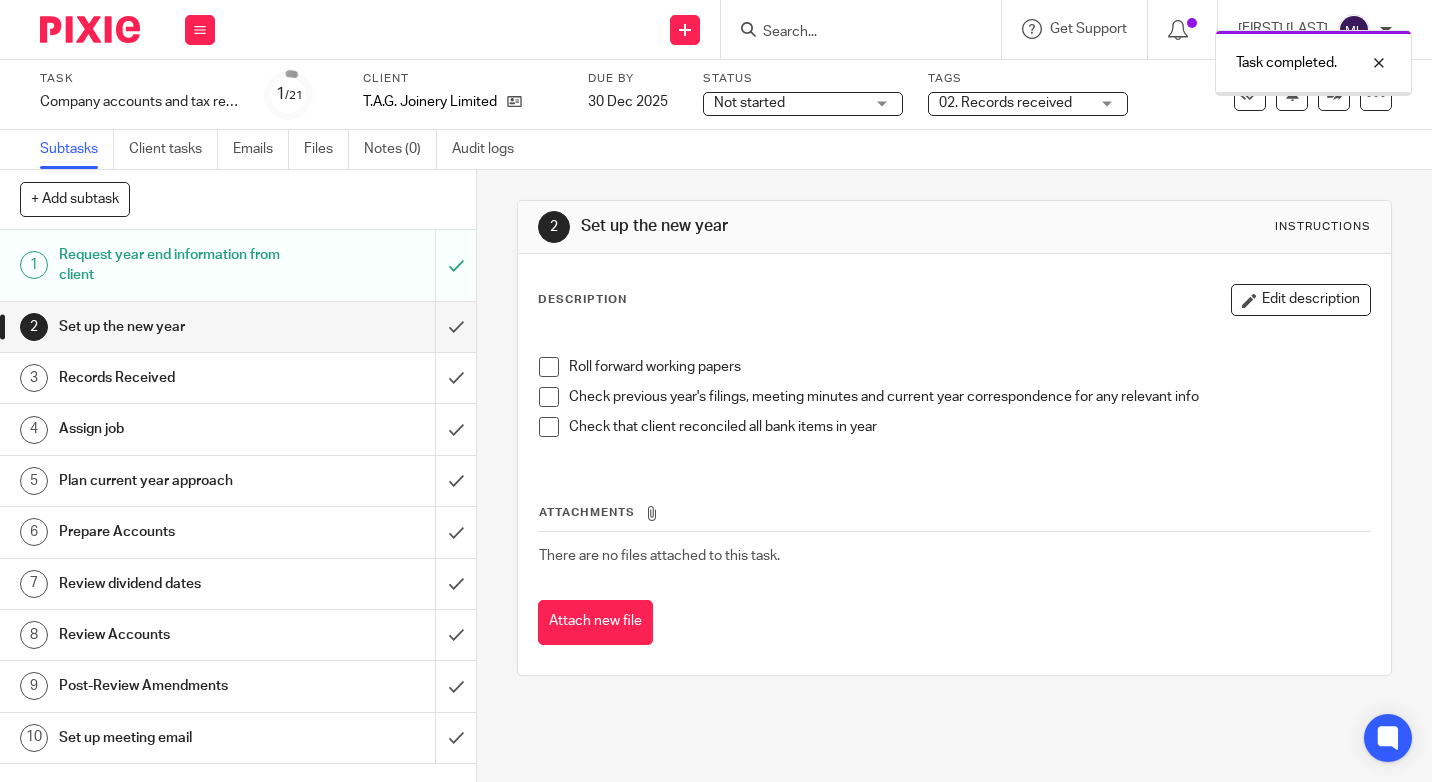 click at bounding box center [238, 327] 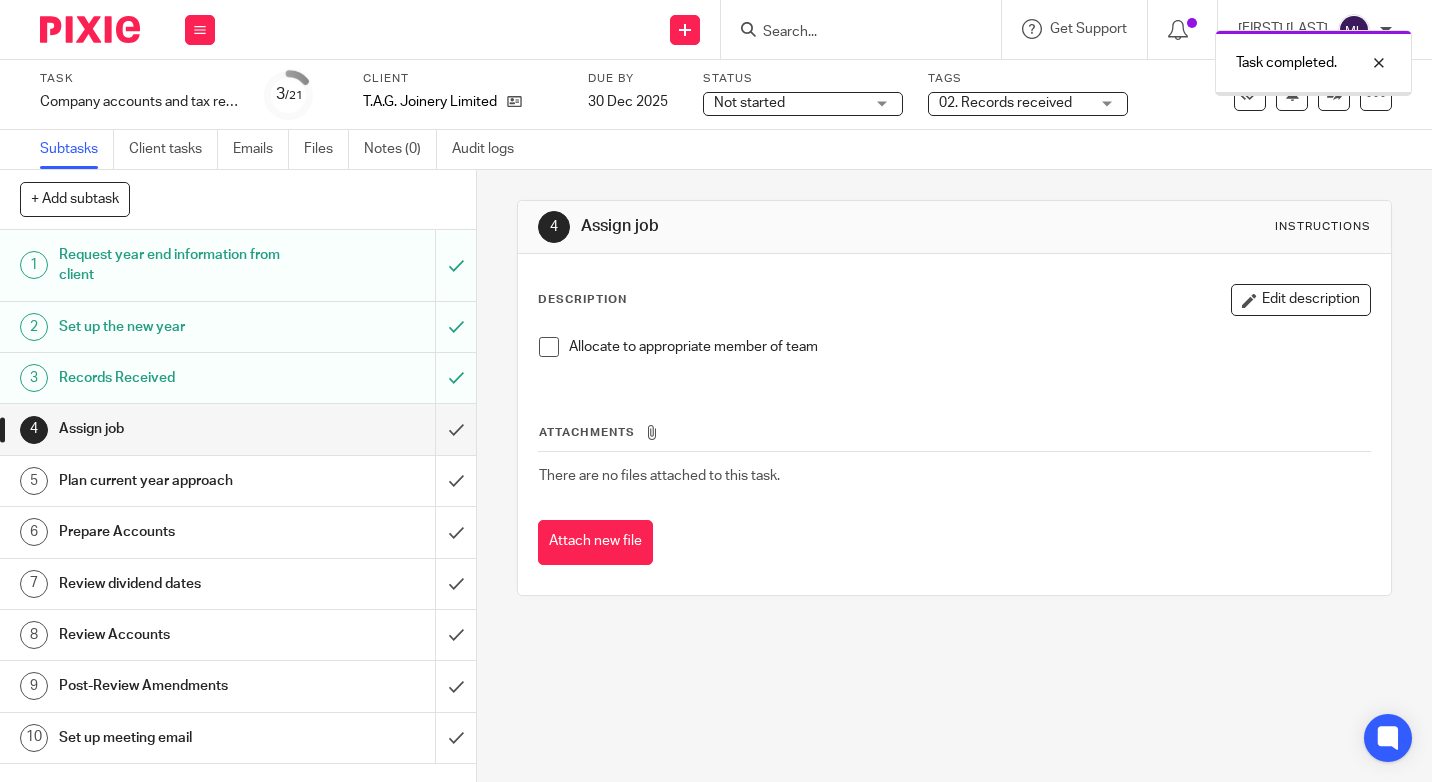 scroll, scrollTop: 0, scrollLeft: 0, axis: both 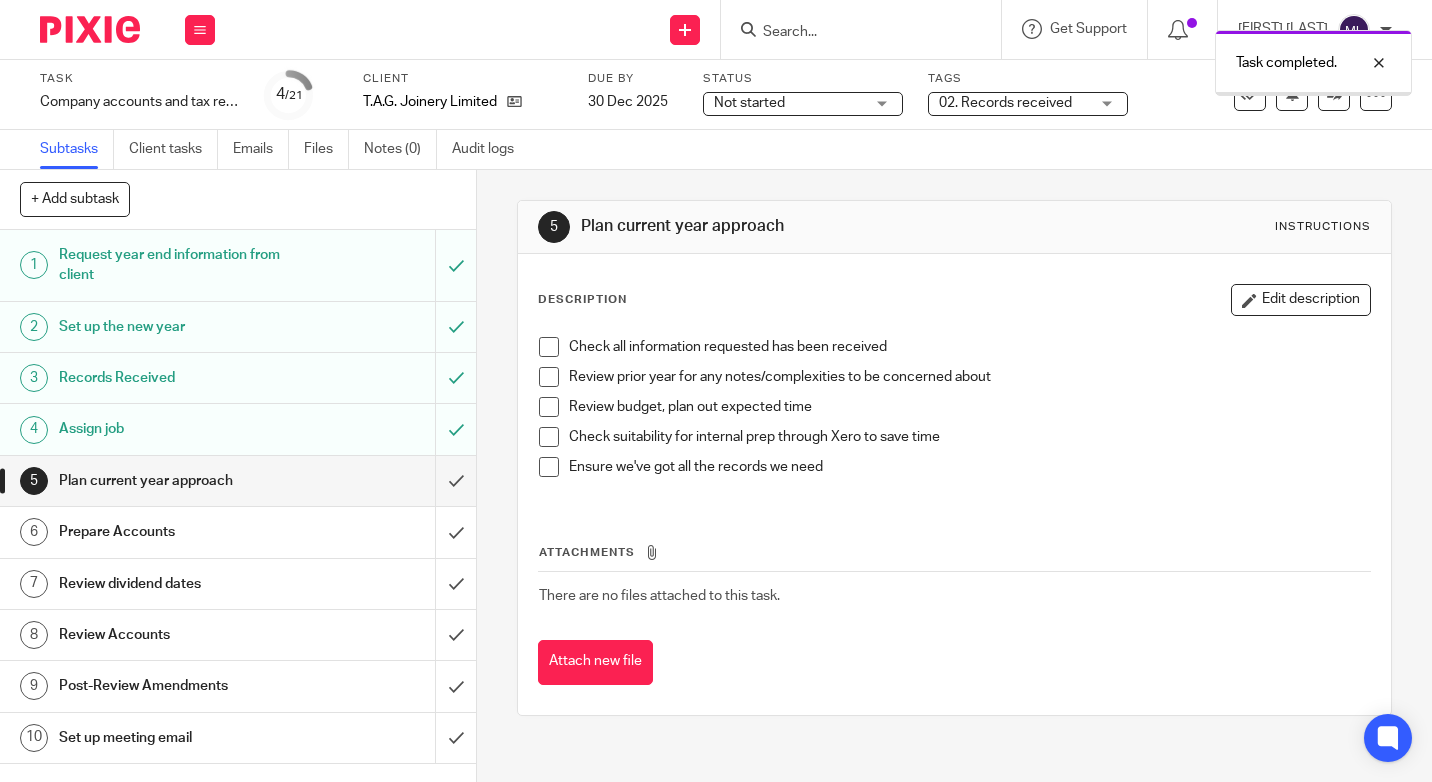 click at bounding box center [238, 481] 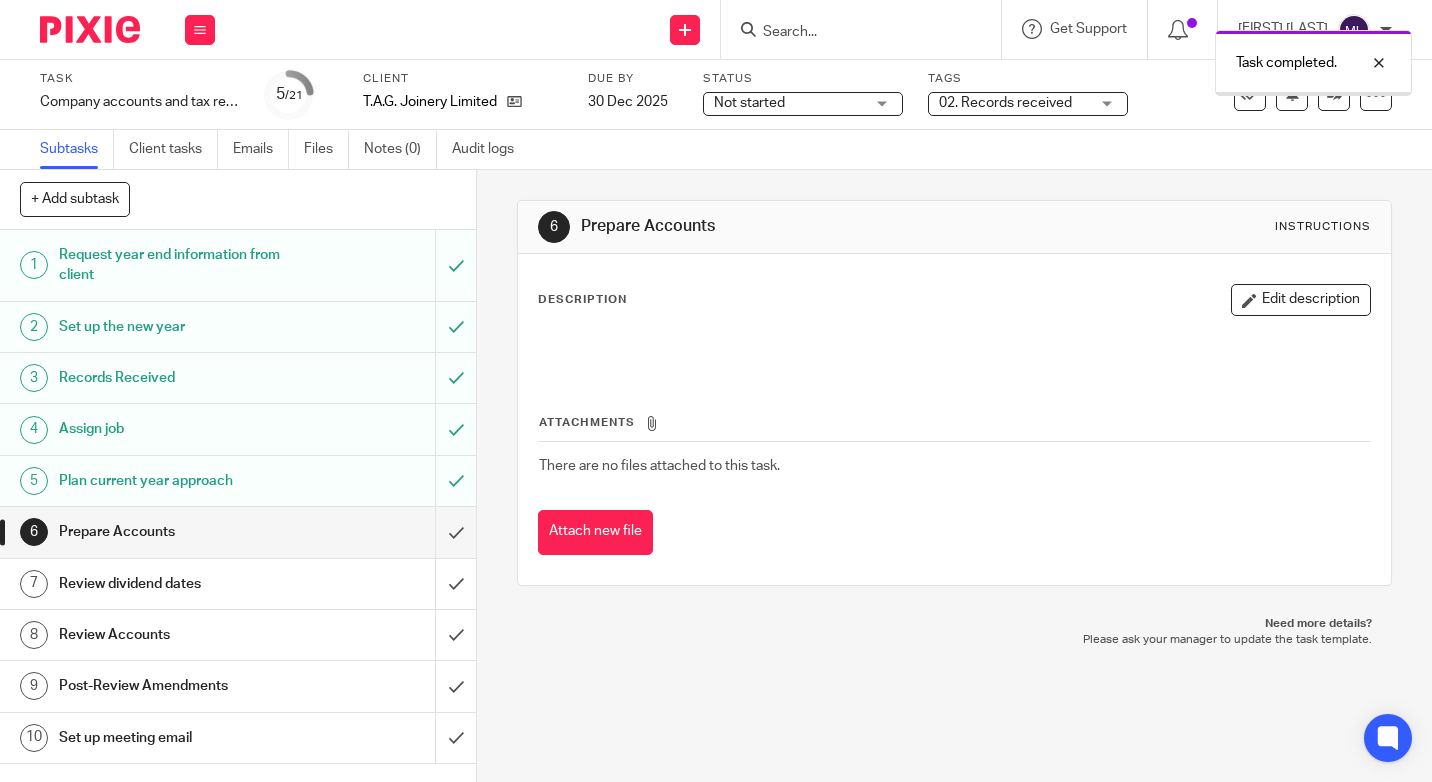 click at bounding box center (238, 532) 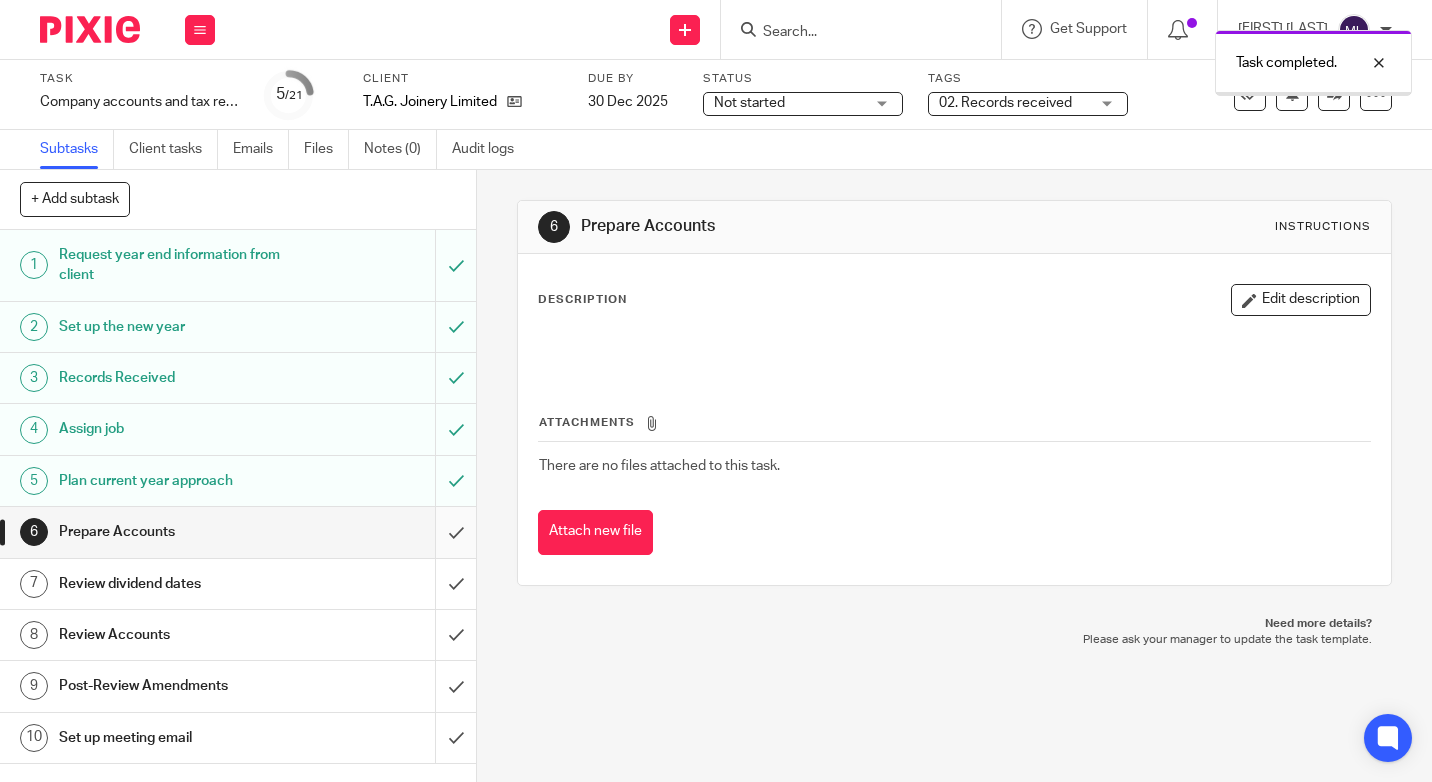 scroll, scrollTop: 0, scrollLeft: 0, axis: both 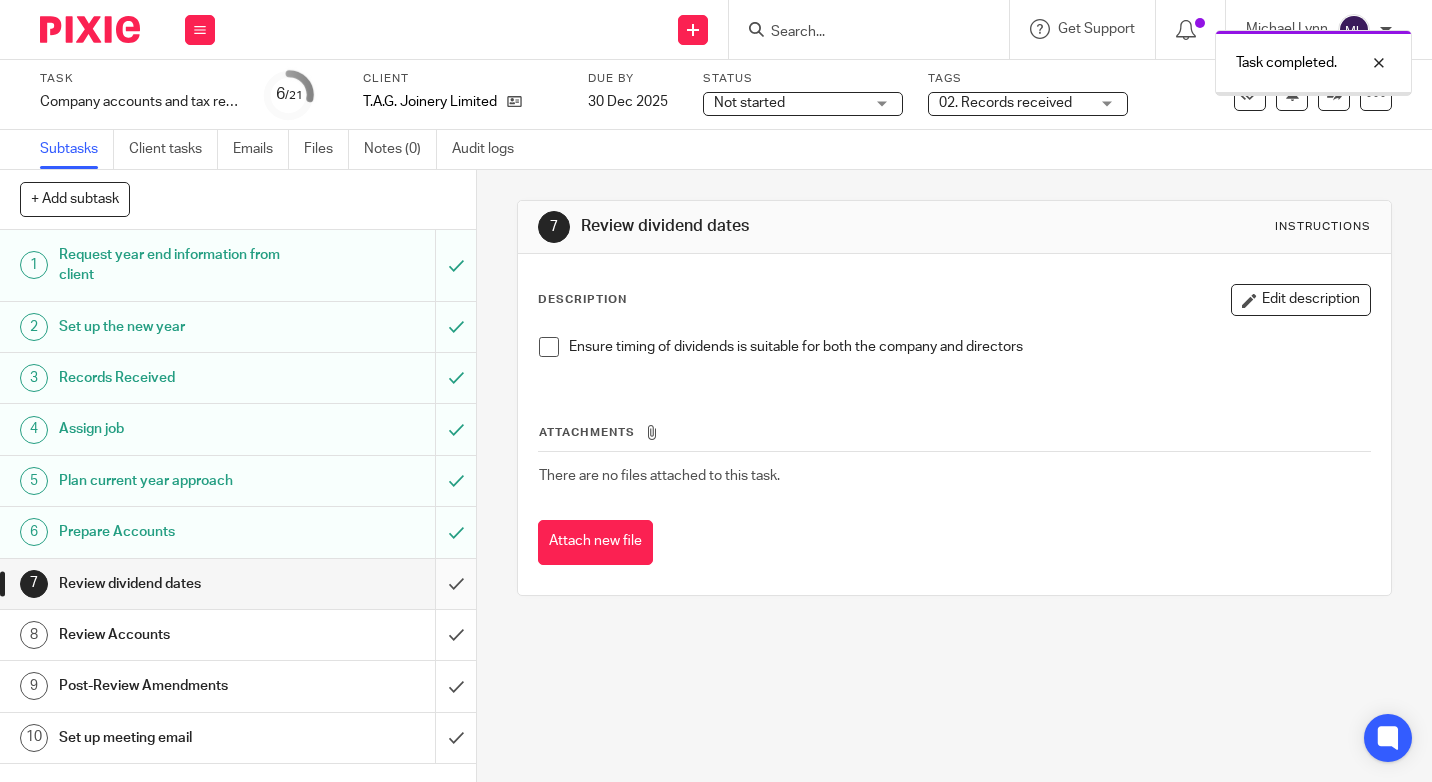 click at bounding box center (238, 584) 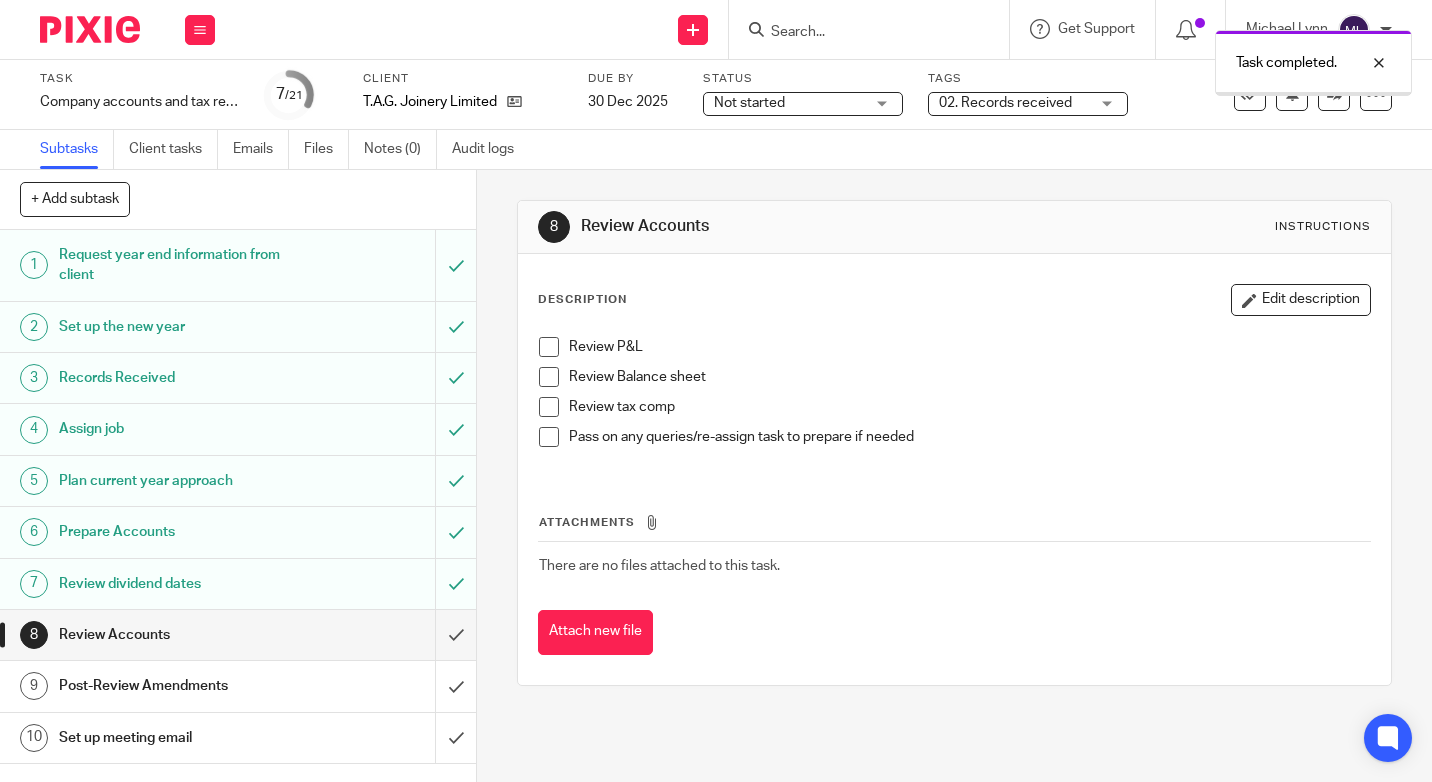 scroll, scrollTop: 0, scrollLeft: 0, axis: both 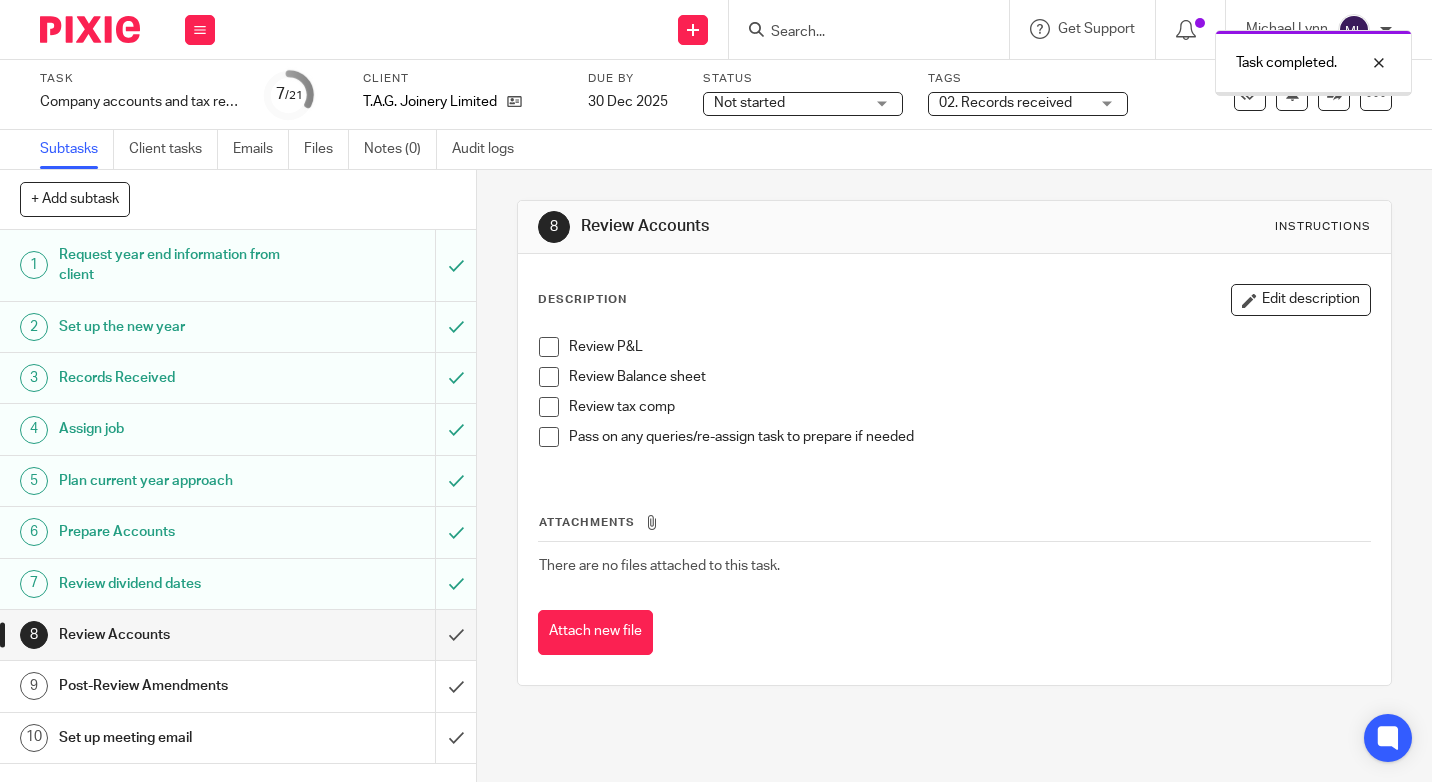 click on "02. Records received" at bounding box center (1028, 104) 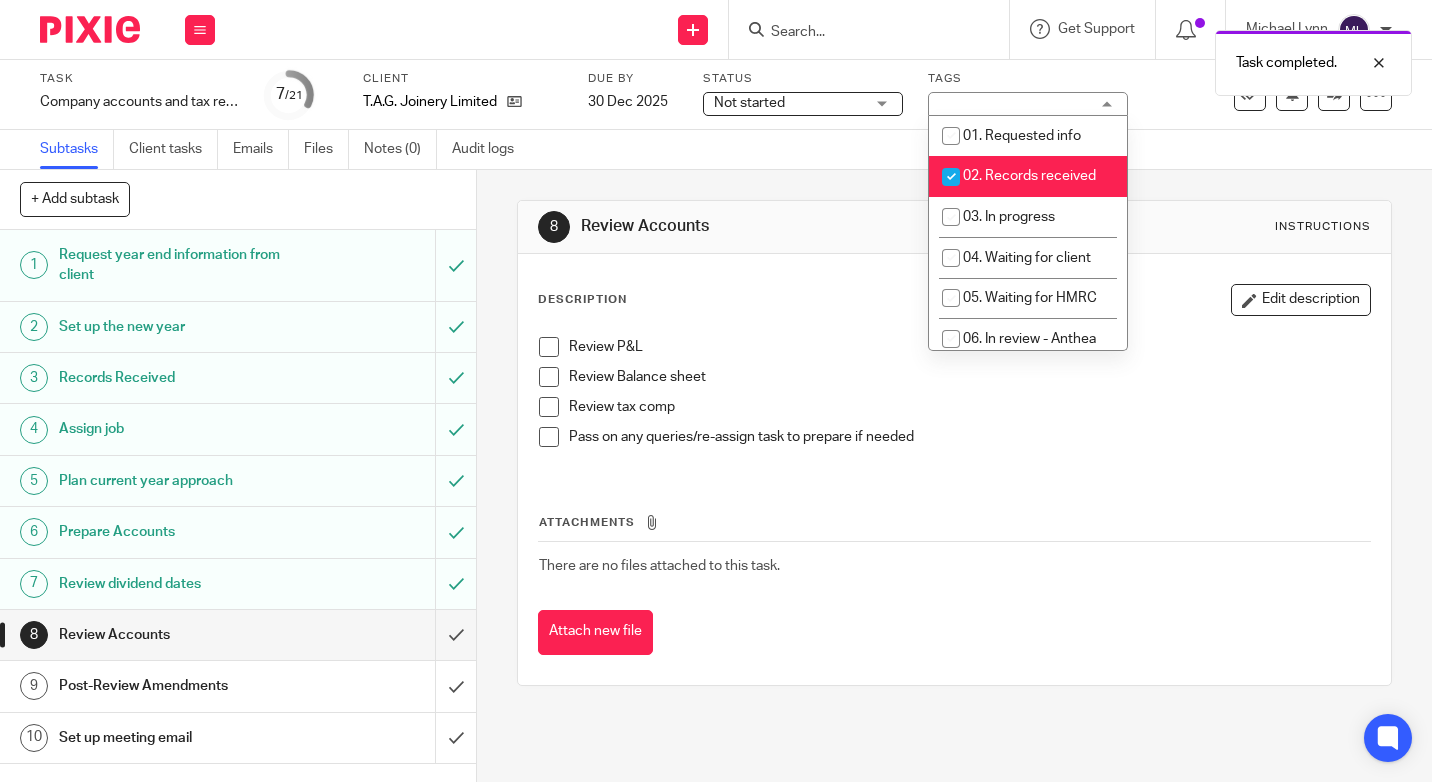 click at bounding box center [951, 177] 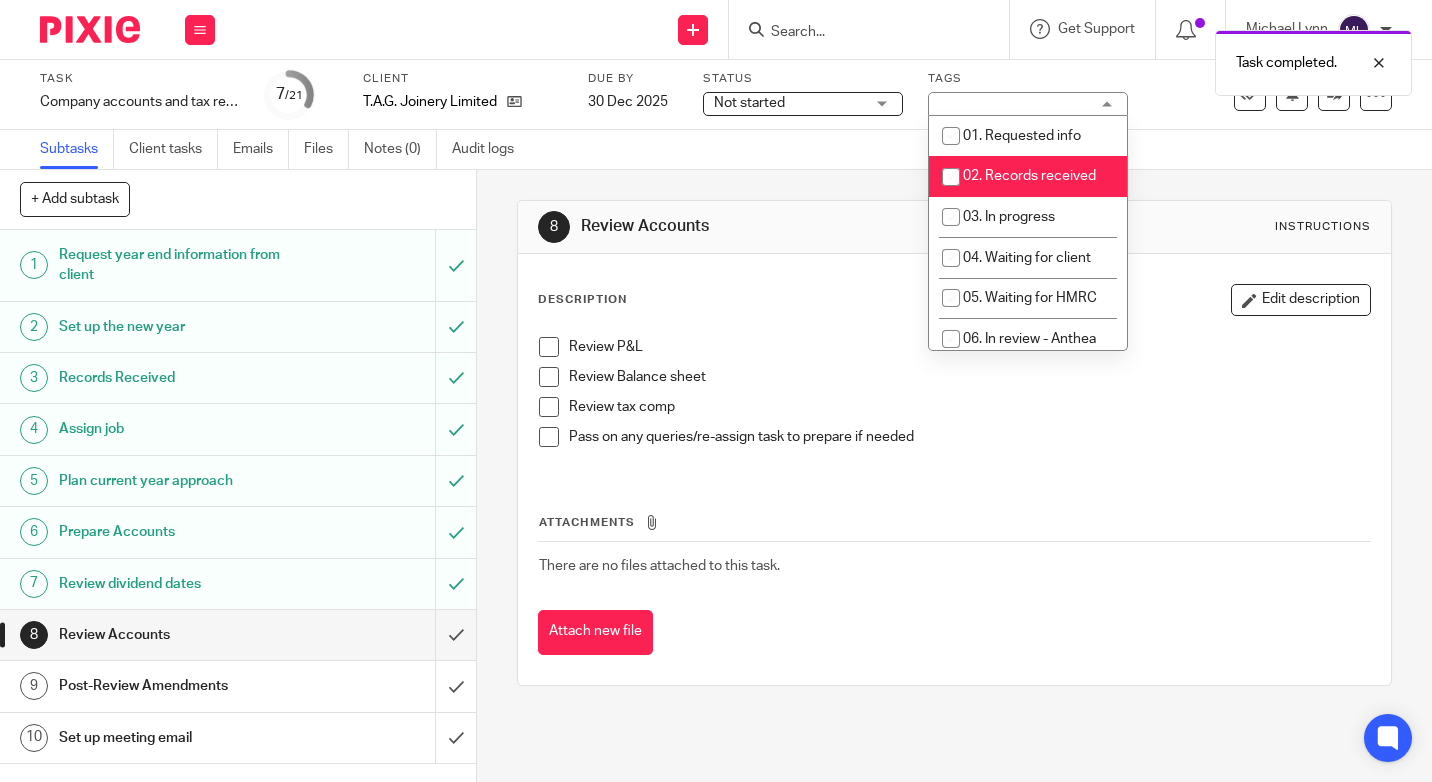 checkbox on "false" 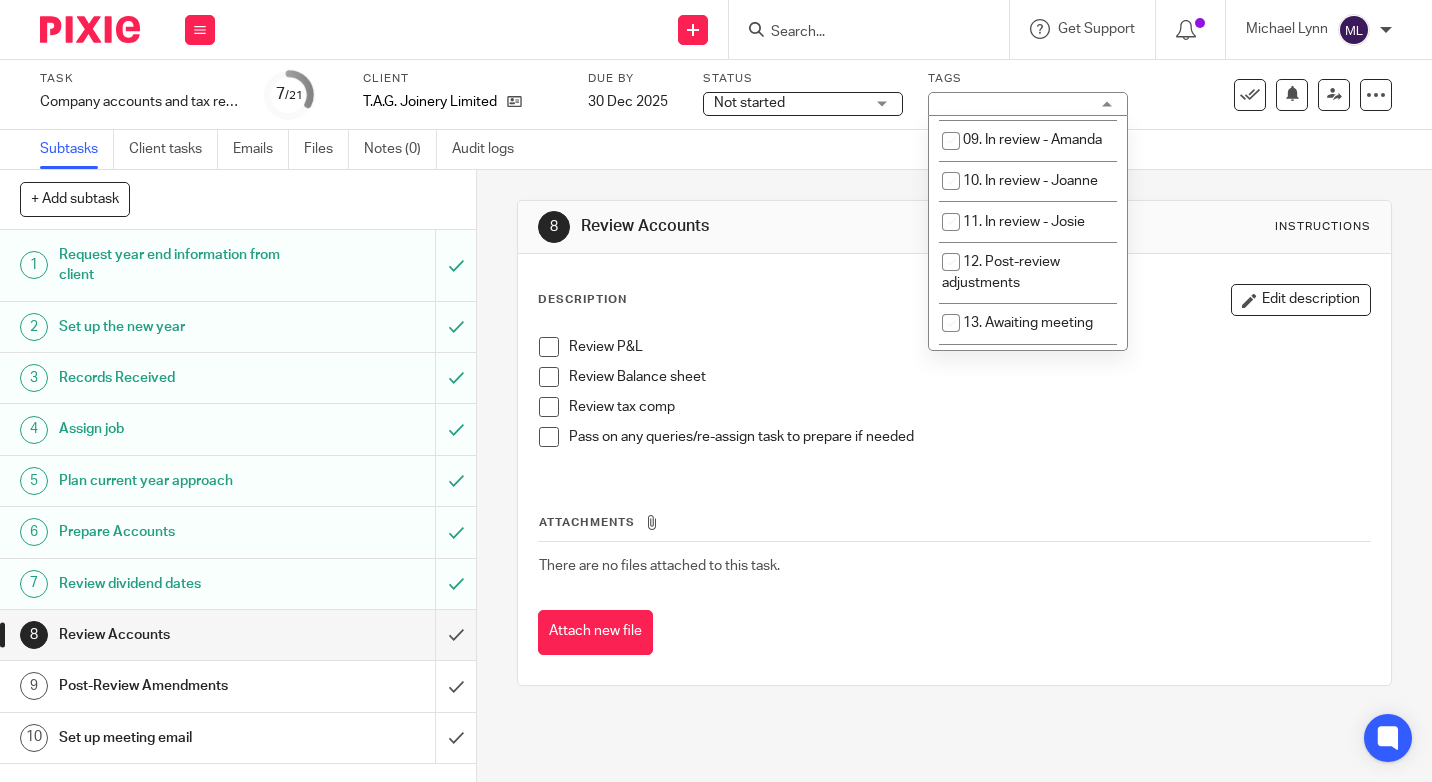 scroll, scrollTop: 294, scrollLeft: 0, axis: vertical 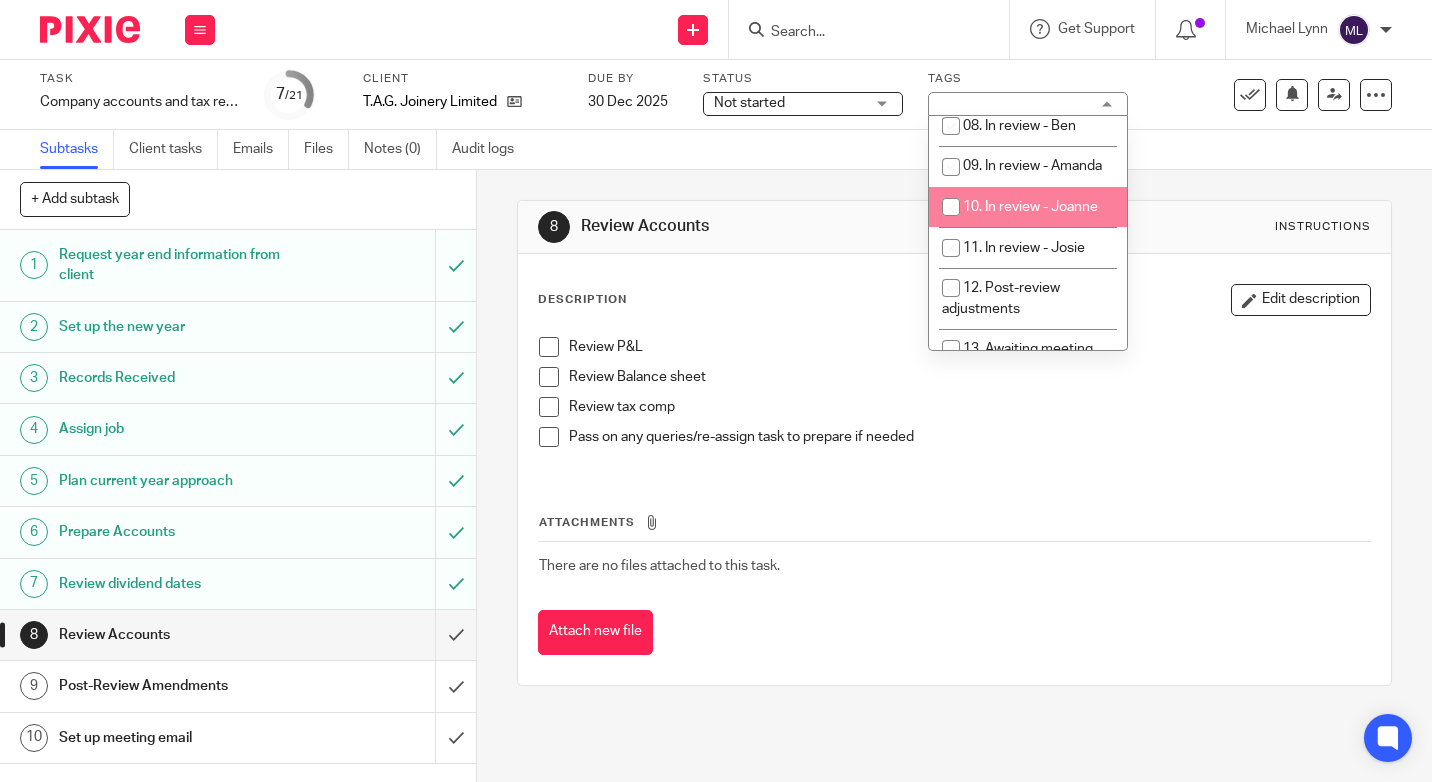 click at bounding box center [951, 207] 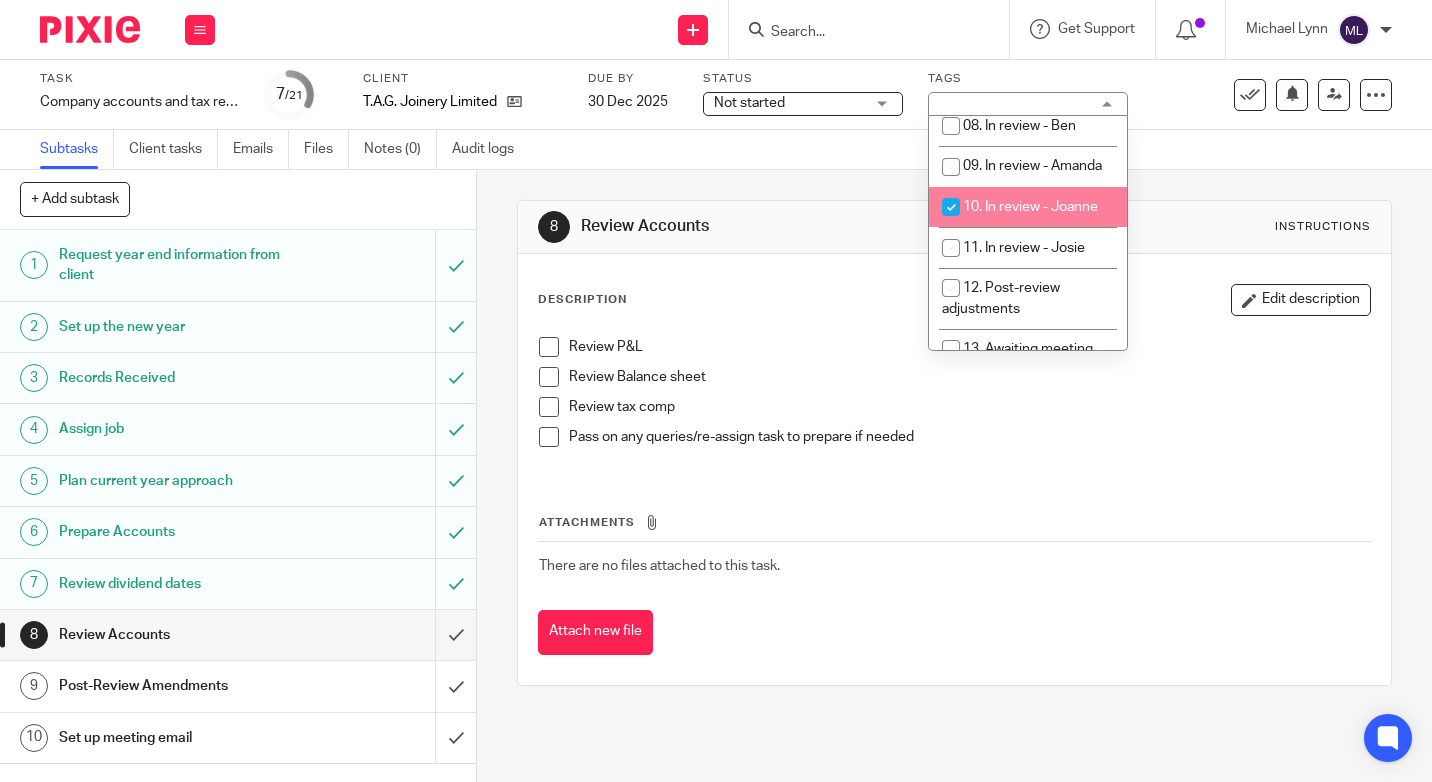 checkbox on "true" 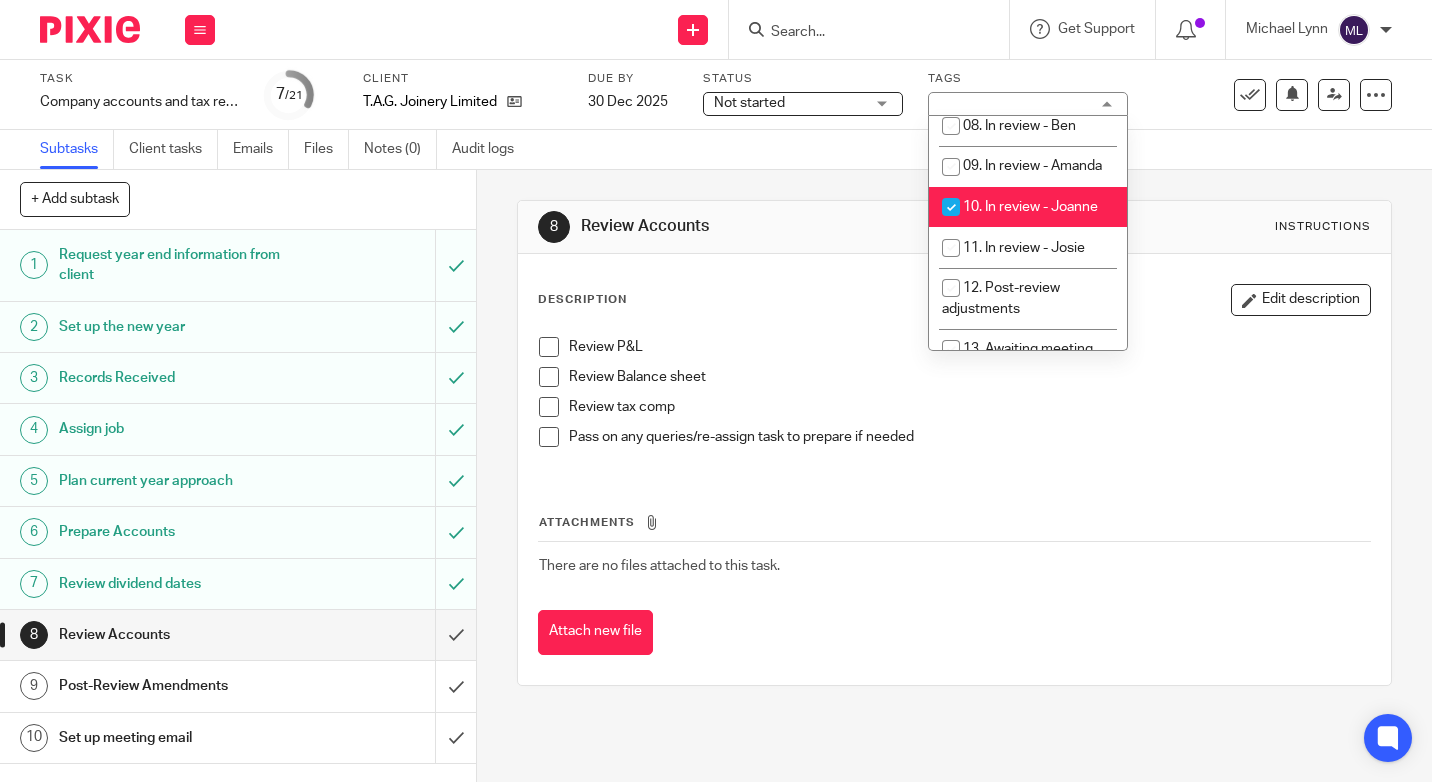 click on "See template in use
Advanced task editor     Copy task
Change schedule
Delete" at bounding box center [1279, 95] 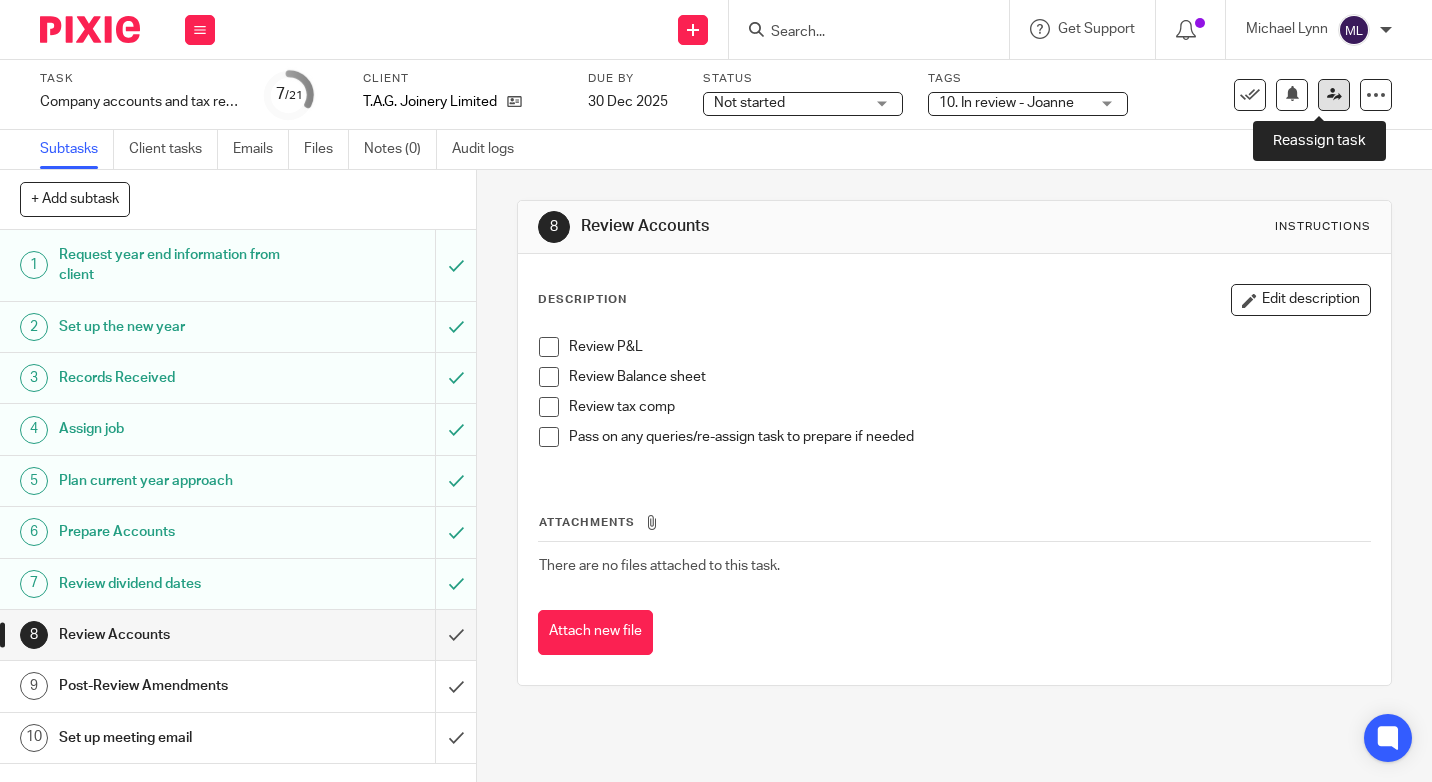 click at bounding box center [1334, 94] 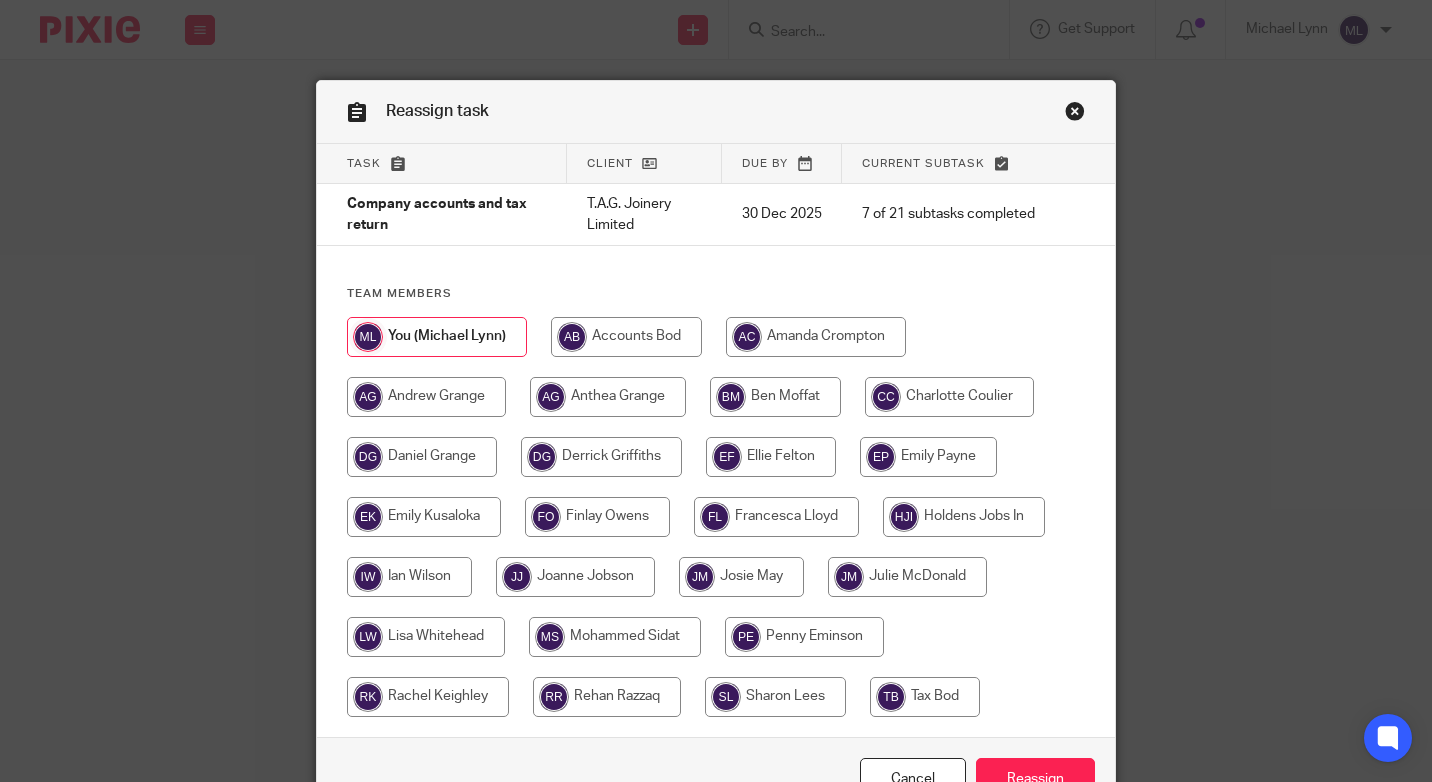 scroll, scrollTop: 0, scrollLeft: 0, axis: both 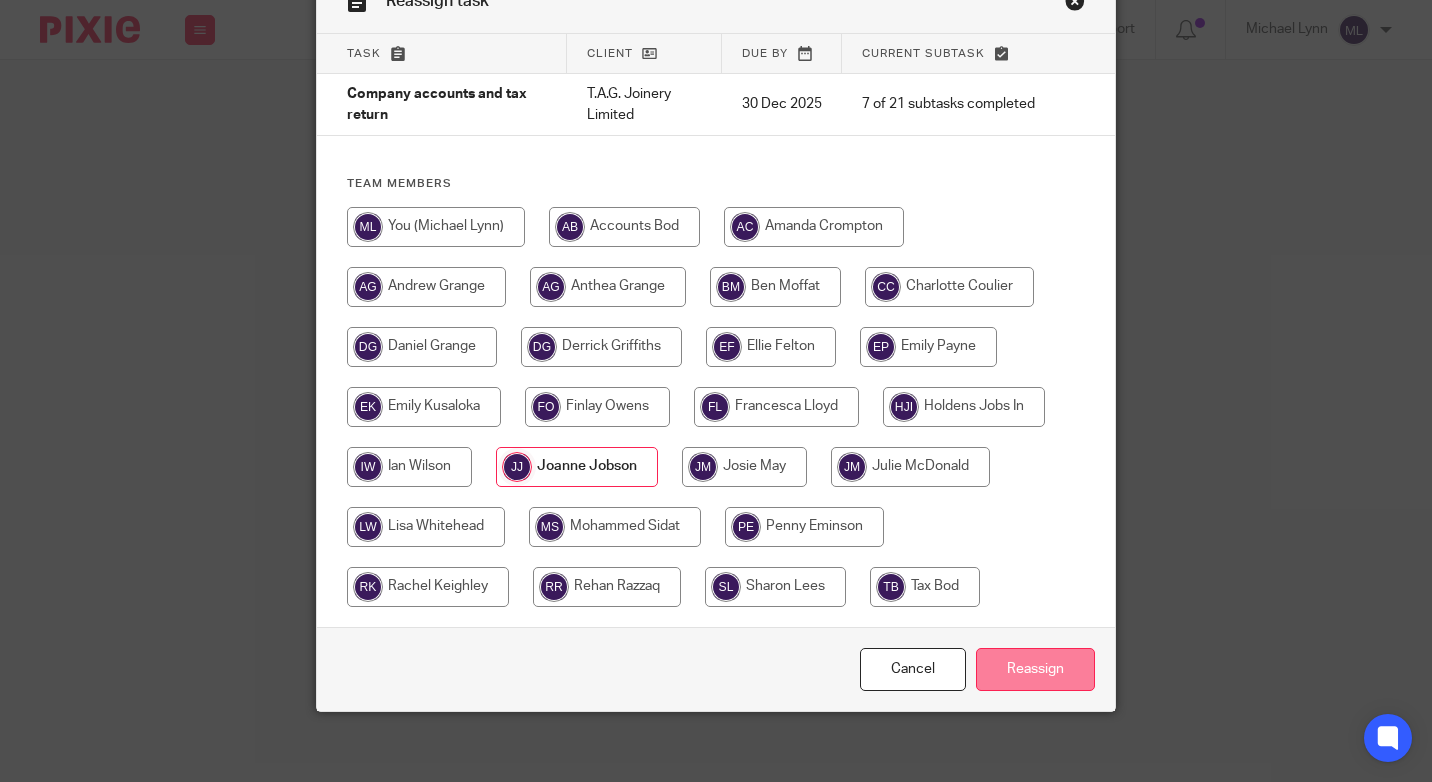 click on "Reassign" at bounding box center [1035, 669] 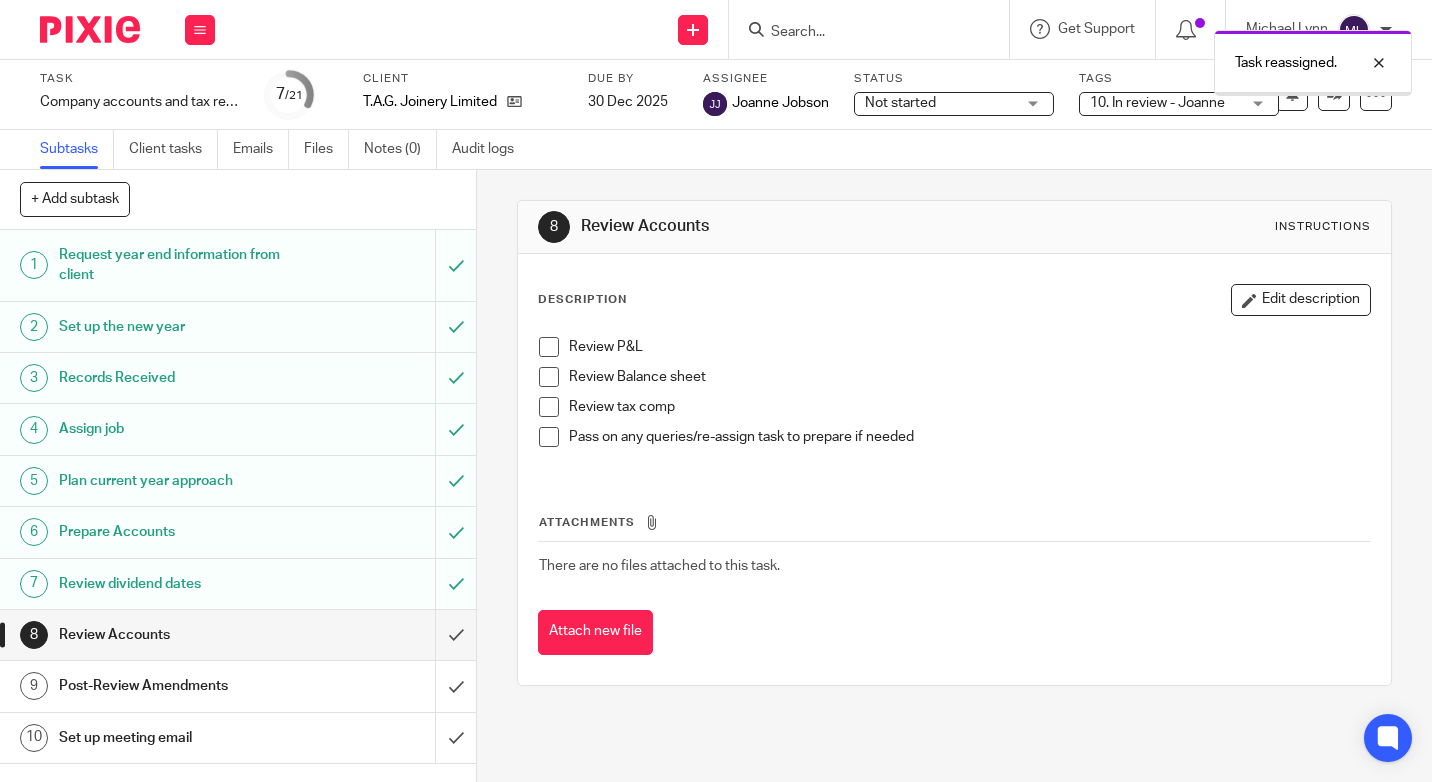 scroll, scrollTop: 0, scrollLeft: 0, axis: both 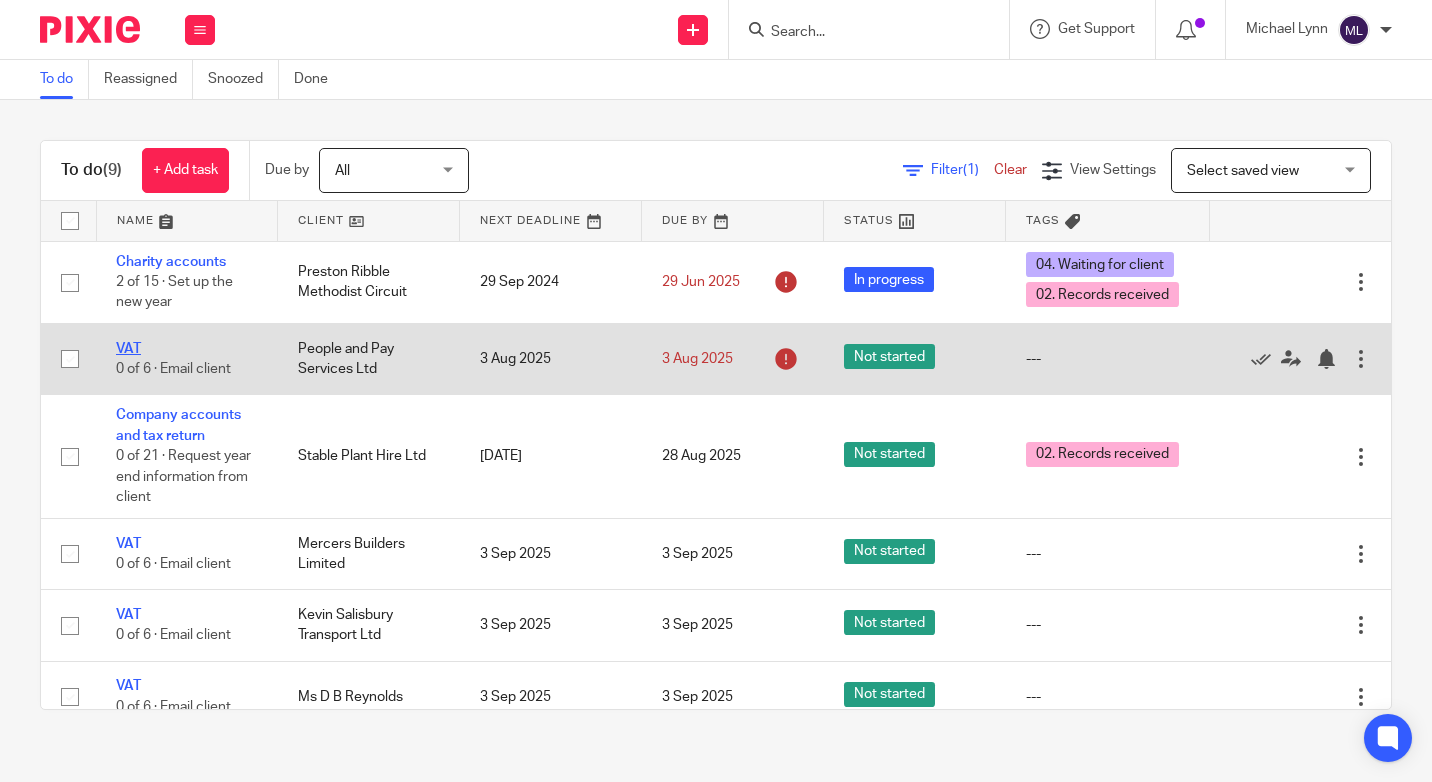 click on "VAT" at bounding box center (128, 349) 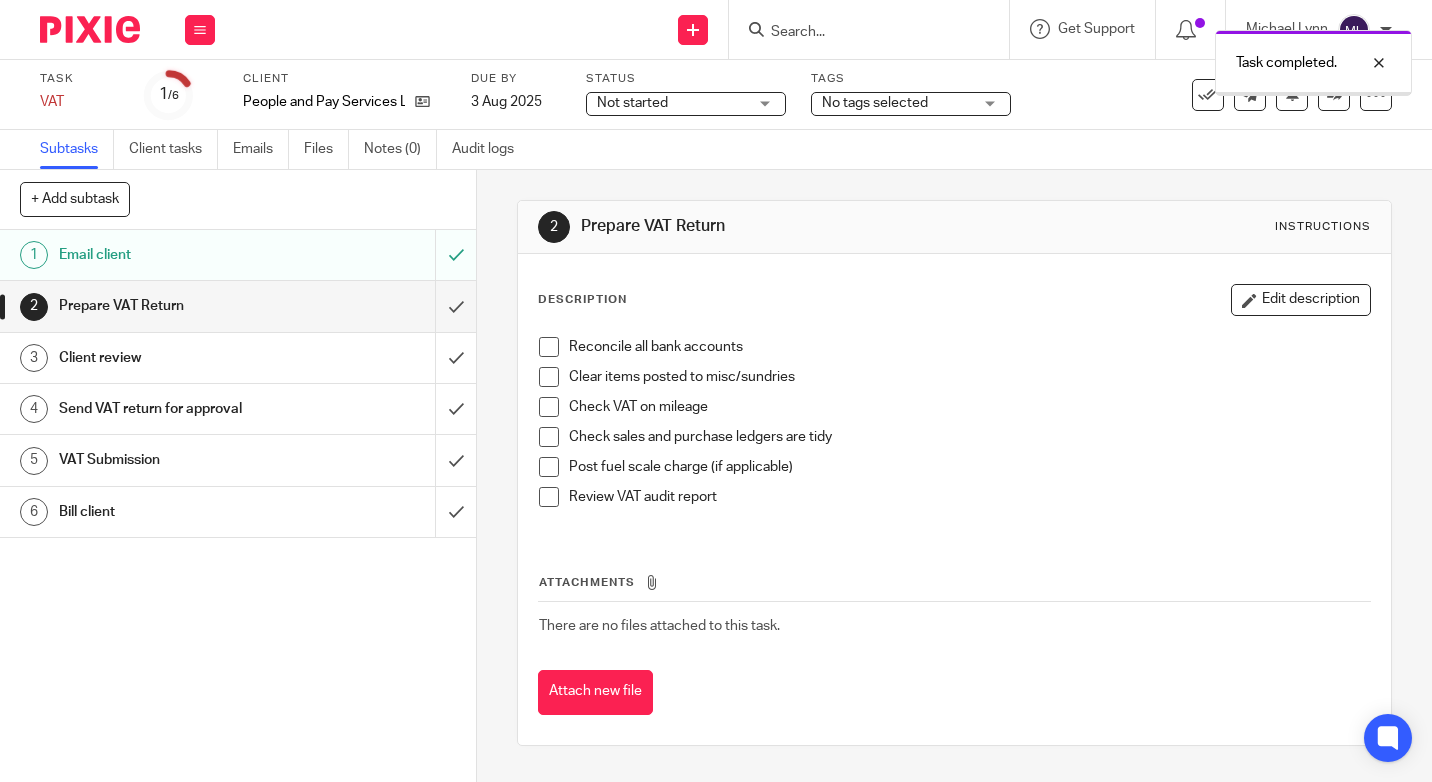 click at bounding box center (238, 306) 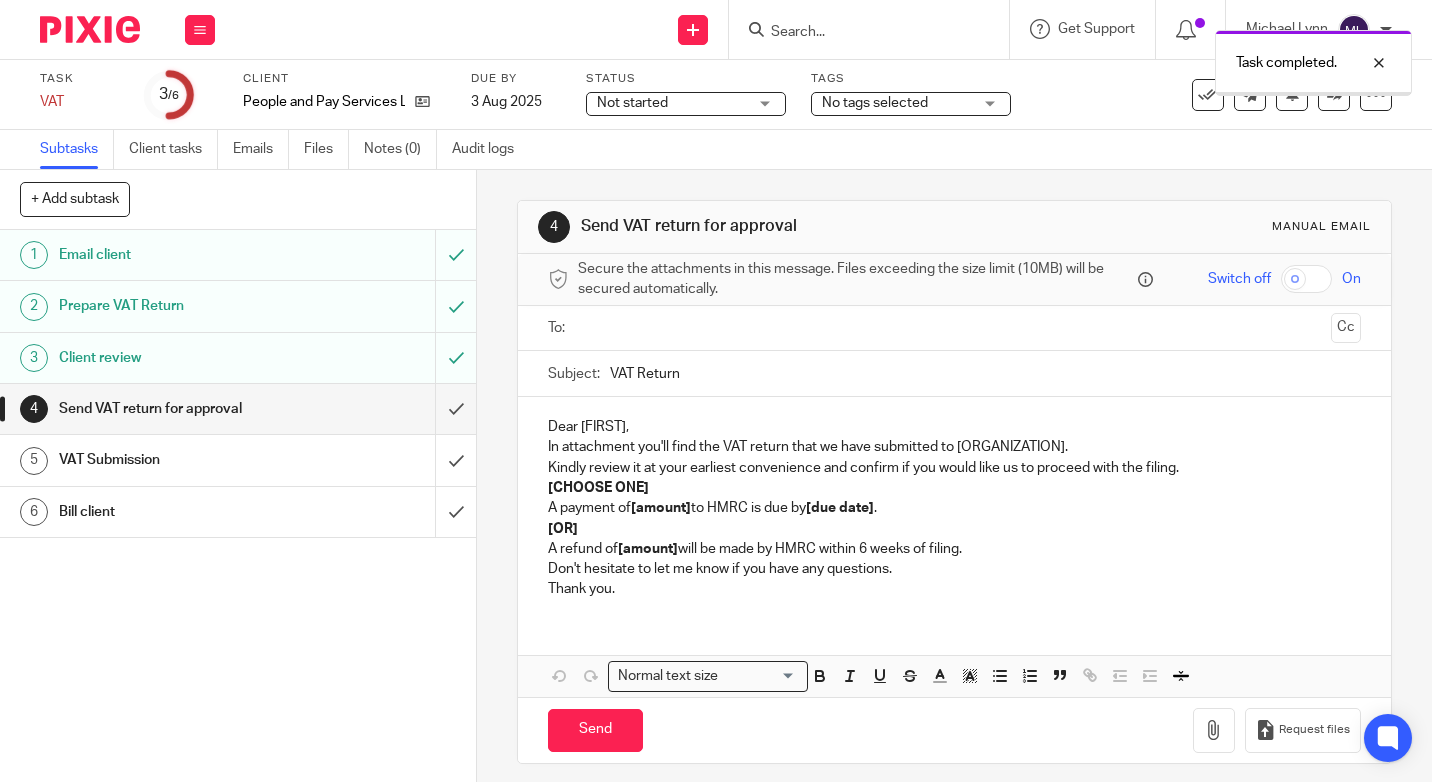 scroll, scrollTop: 0, scrollLeft: 0, axis: both 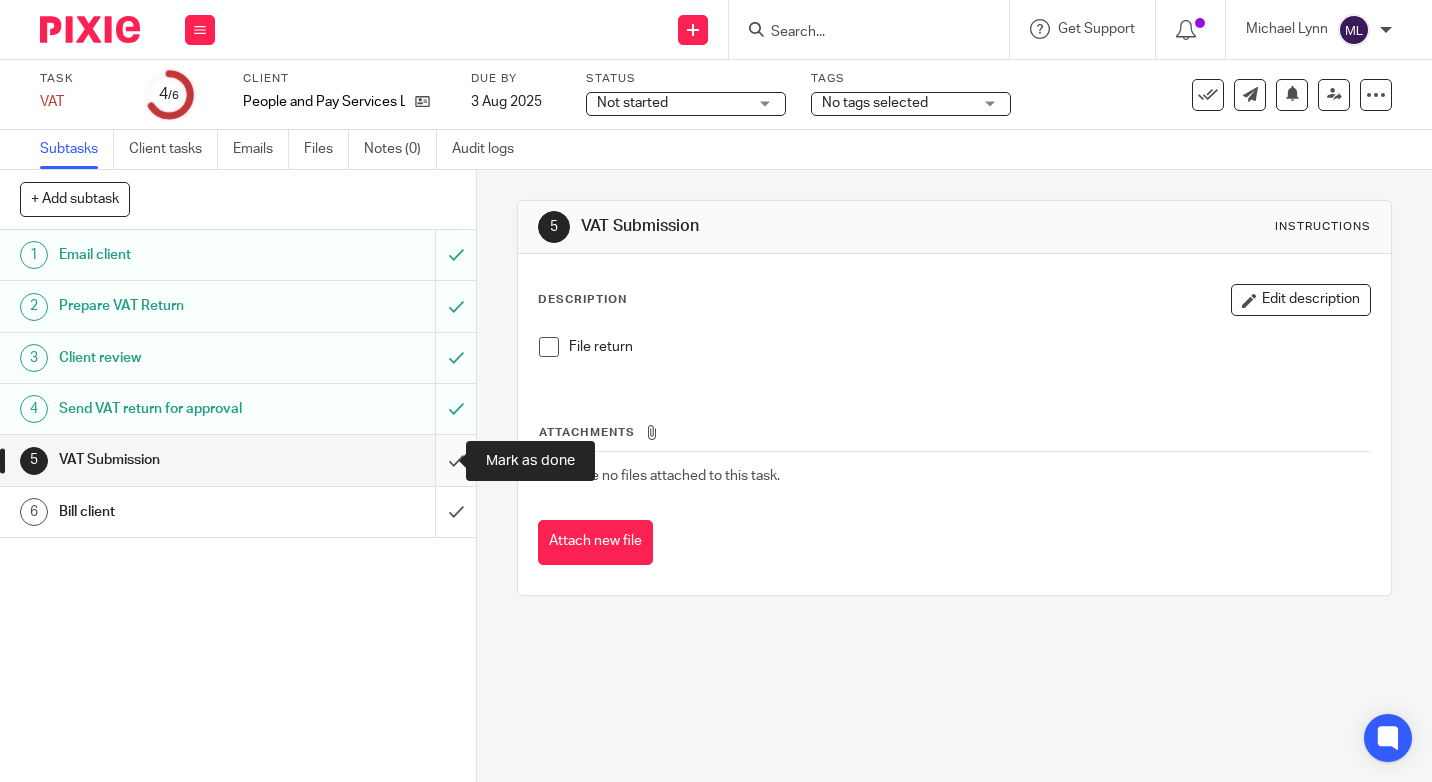 click at bounding box center [238, 460] 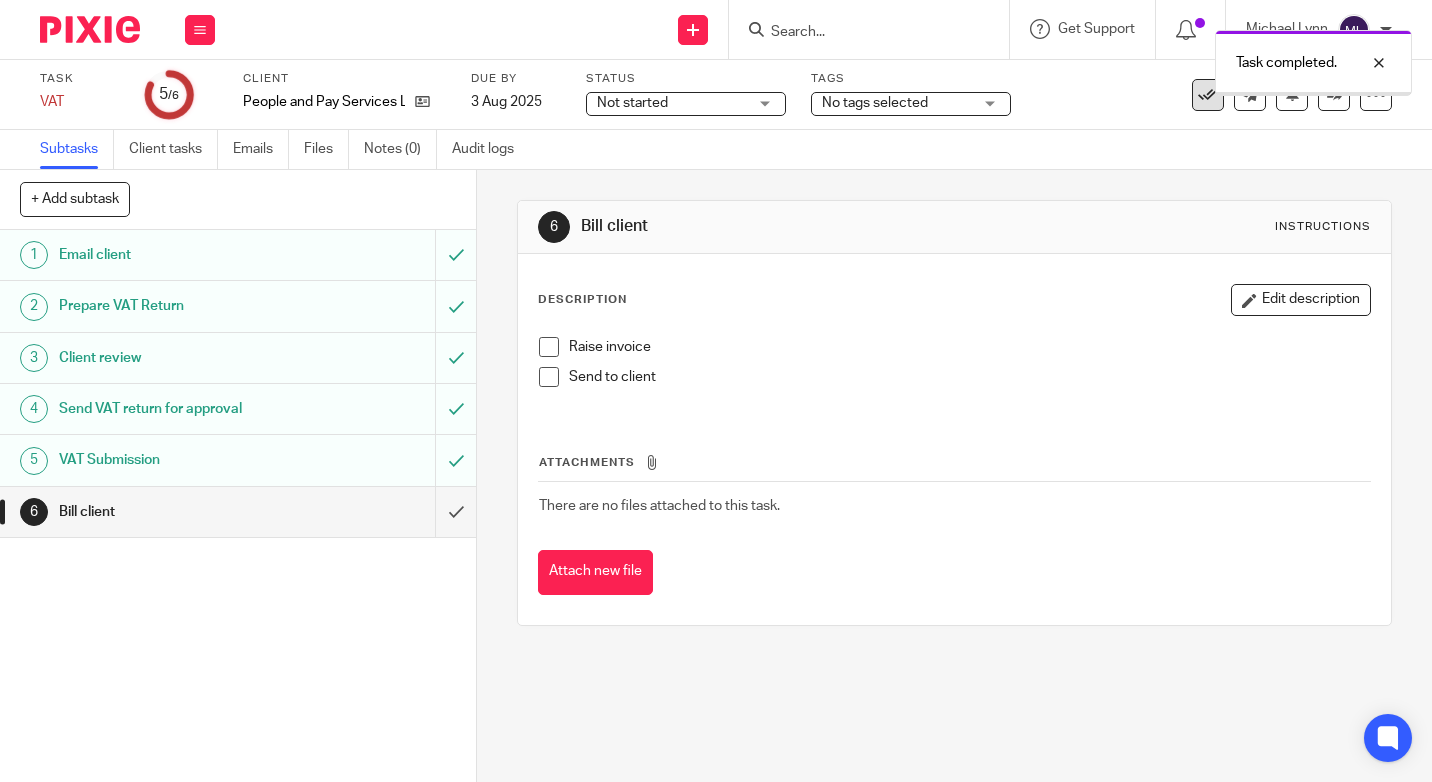 scroll, scrollTop: 0, scrollLeft: 0, axis: both 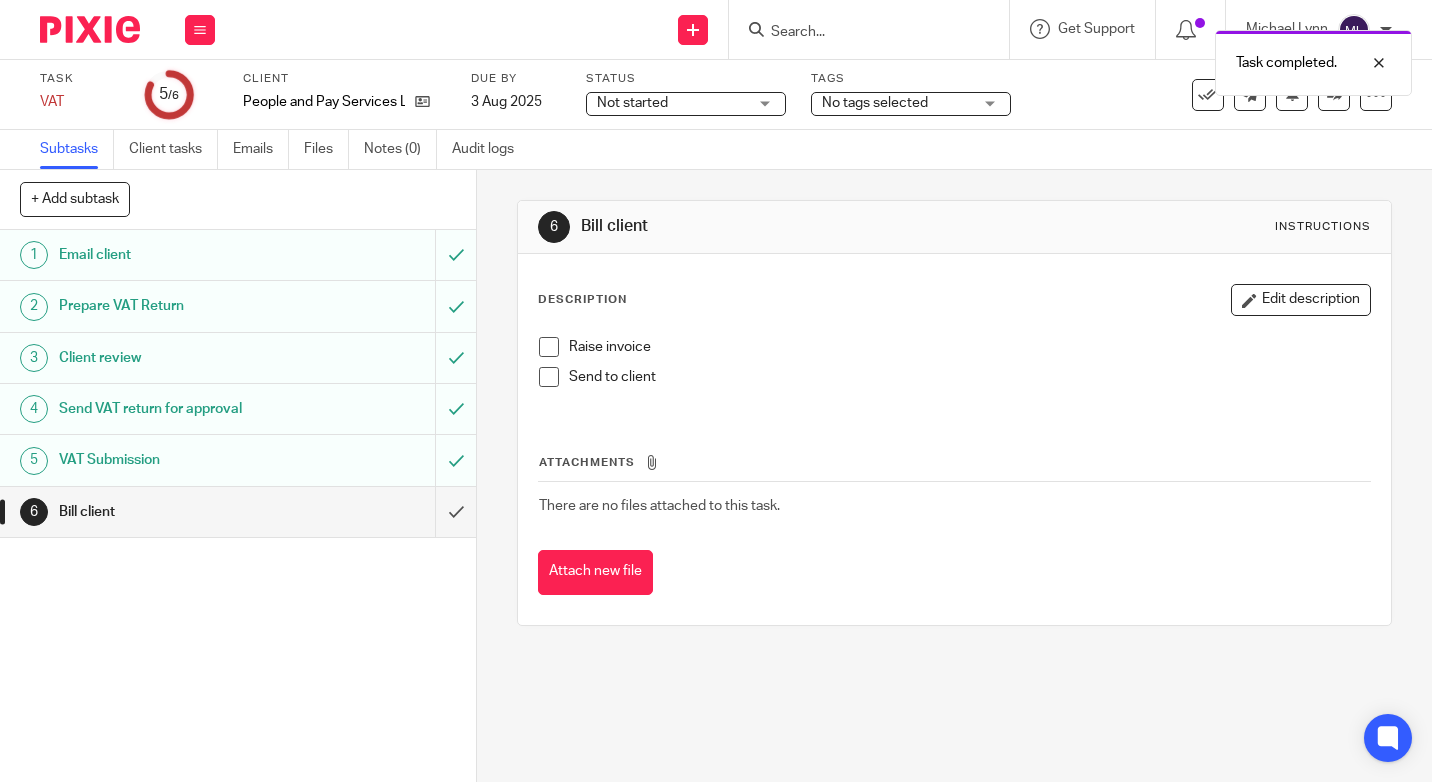 click on "Task completed." at bounding box center (1064, 58) 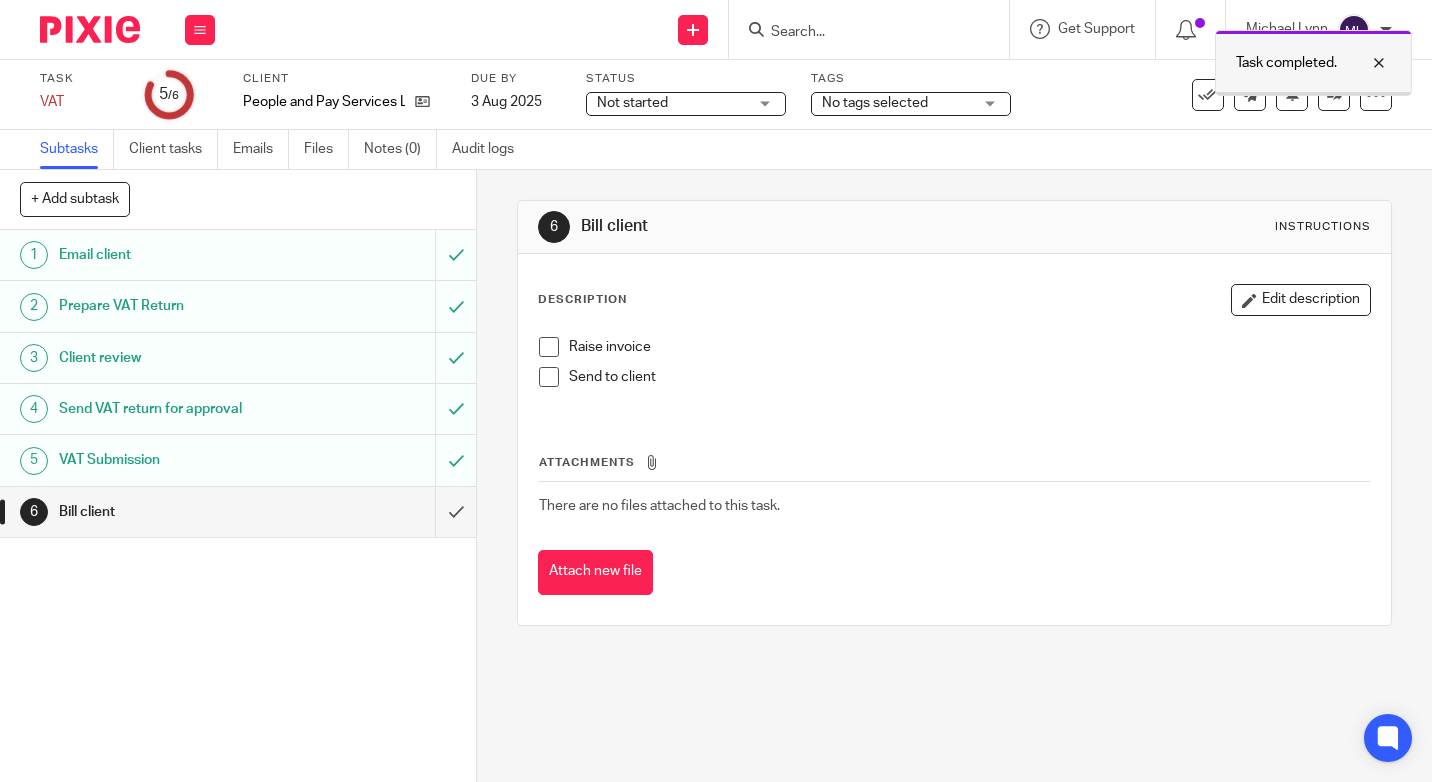 click at bounding box center [1364, 63] 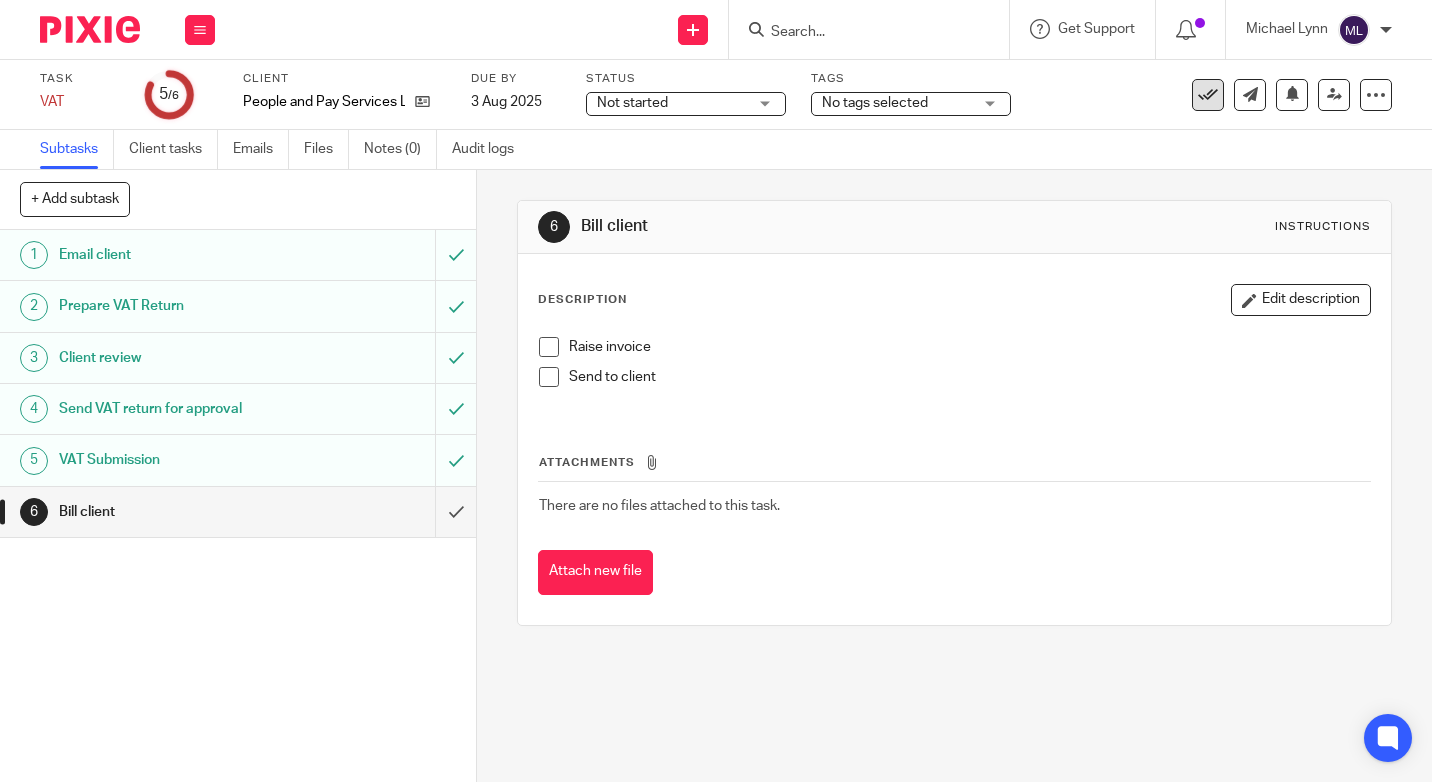 click at bounding box center [1208, 95] 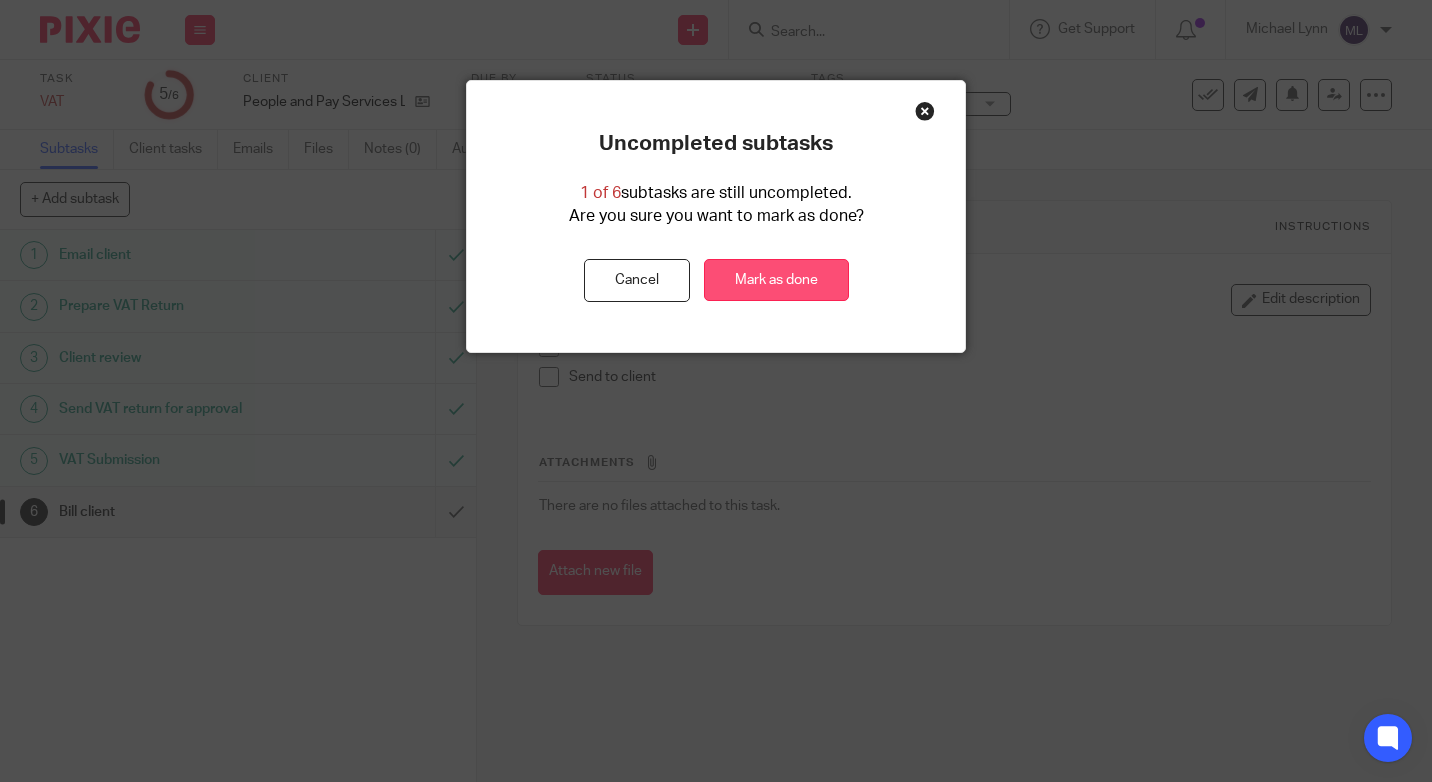 drag, startPoint x: 748, startPoint y: 277, endPoint x: 760, endPoint y: 296, distance: 22.472204 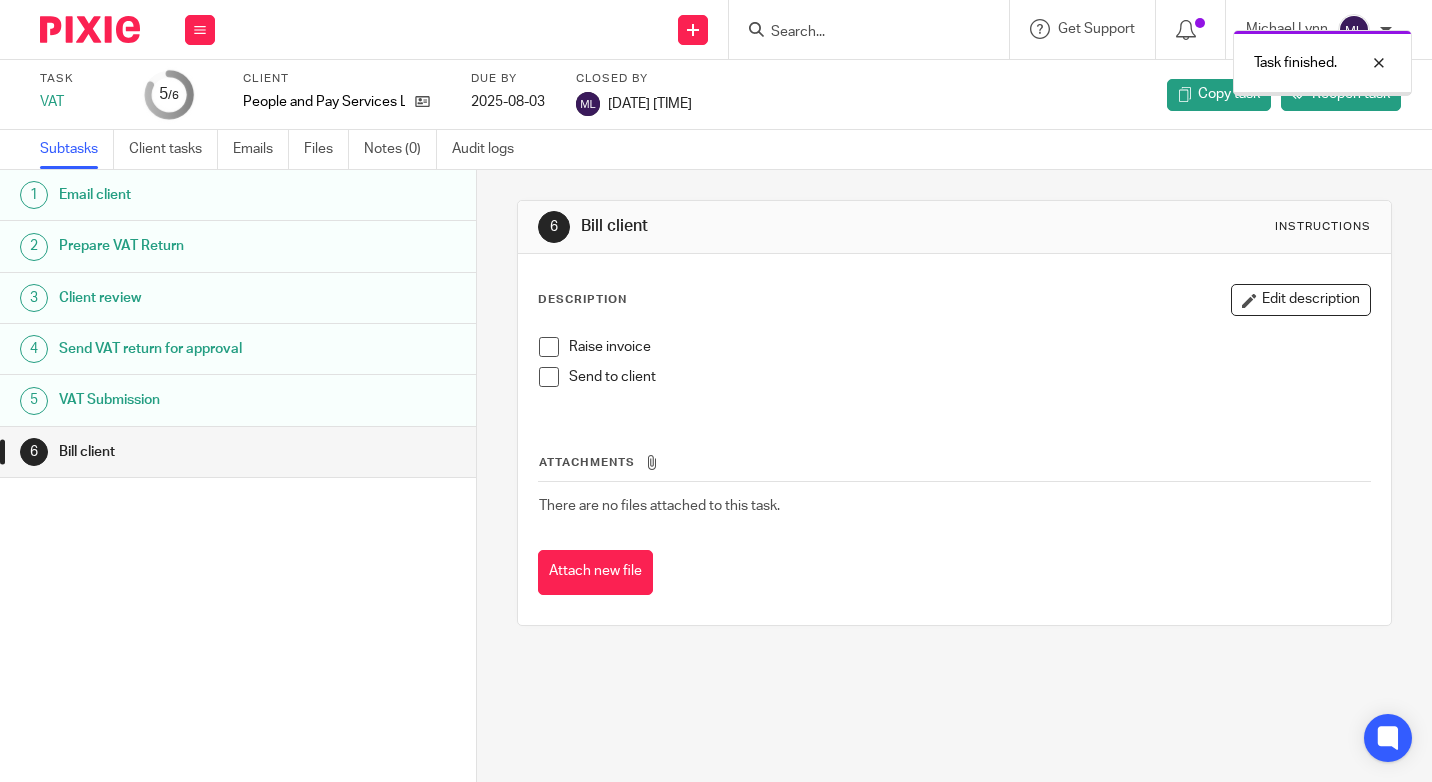 scroll, scrollTop: 0, scrollLeft: 0, axis: both 